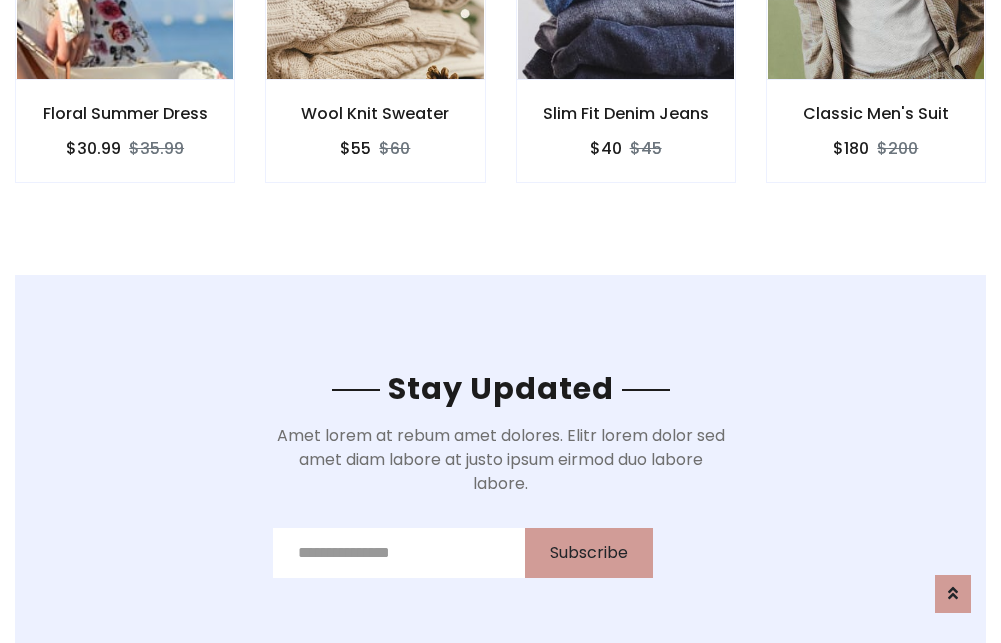 scroll, scrollTop: 3012, scrollLeft: 0, axis: vertical 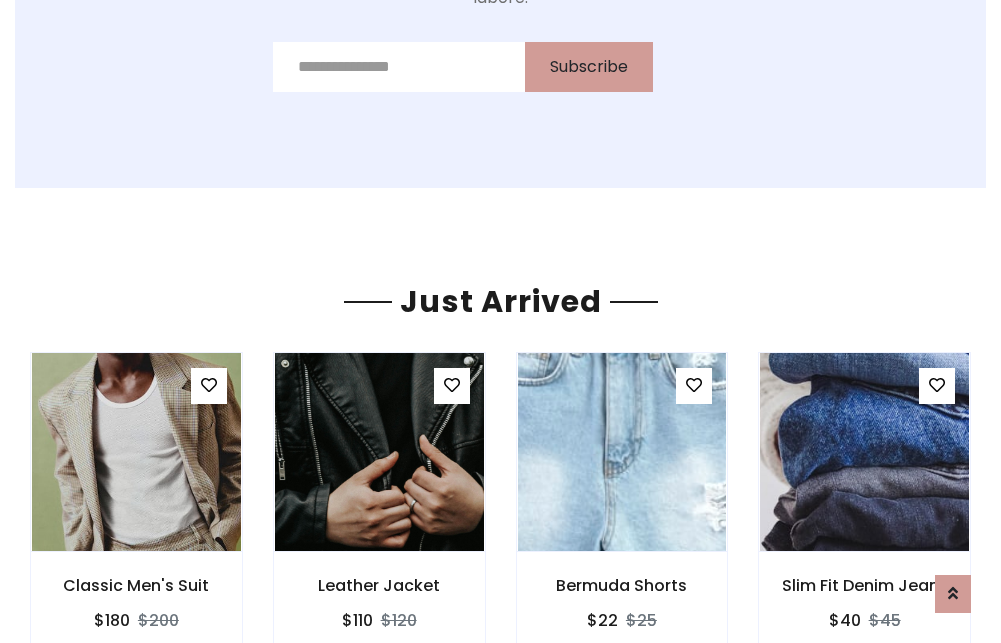 click on "Slim Fit Denim Jeans
$40
$45" at bounding box center (626, -441) 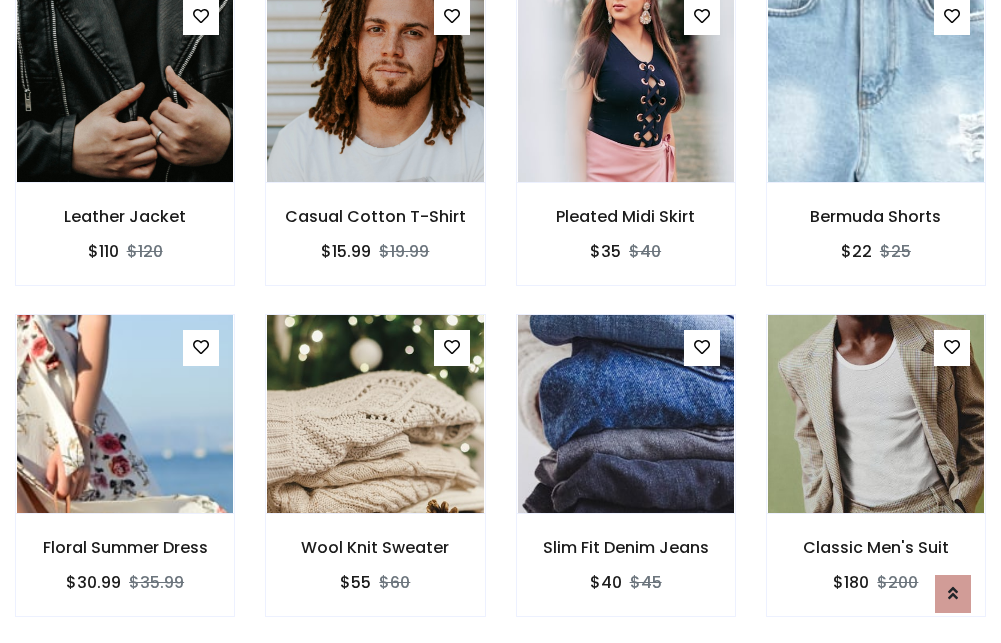 click on "Slim Fit Denim Jeans
$40
$45" at bounding box center [626, 479] 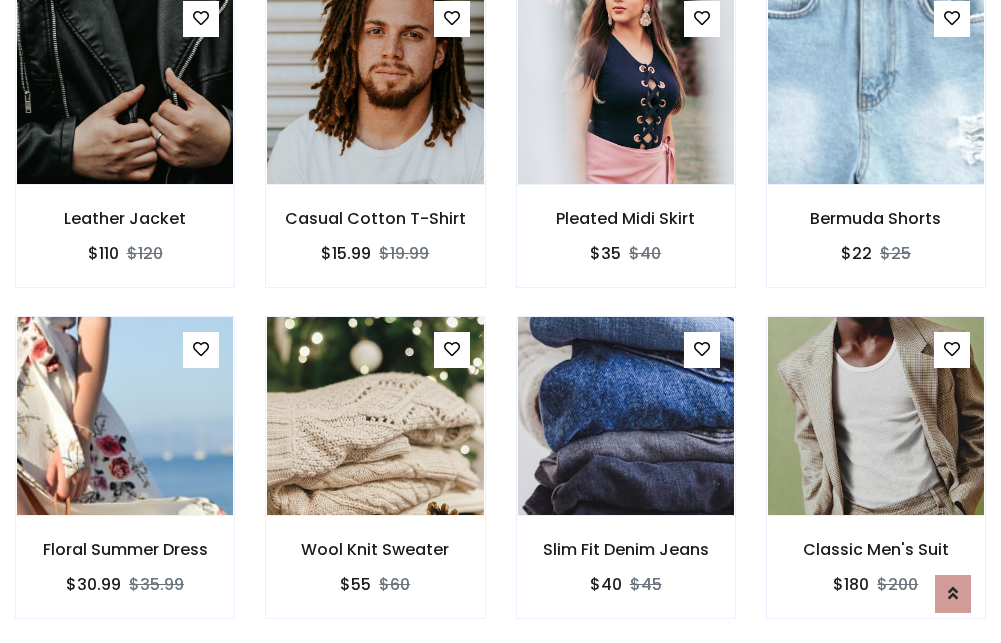 click on "Slim Fit Denim Jeans
$40
$45" at bounding box center (626, 481) 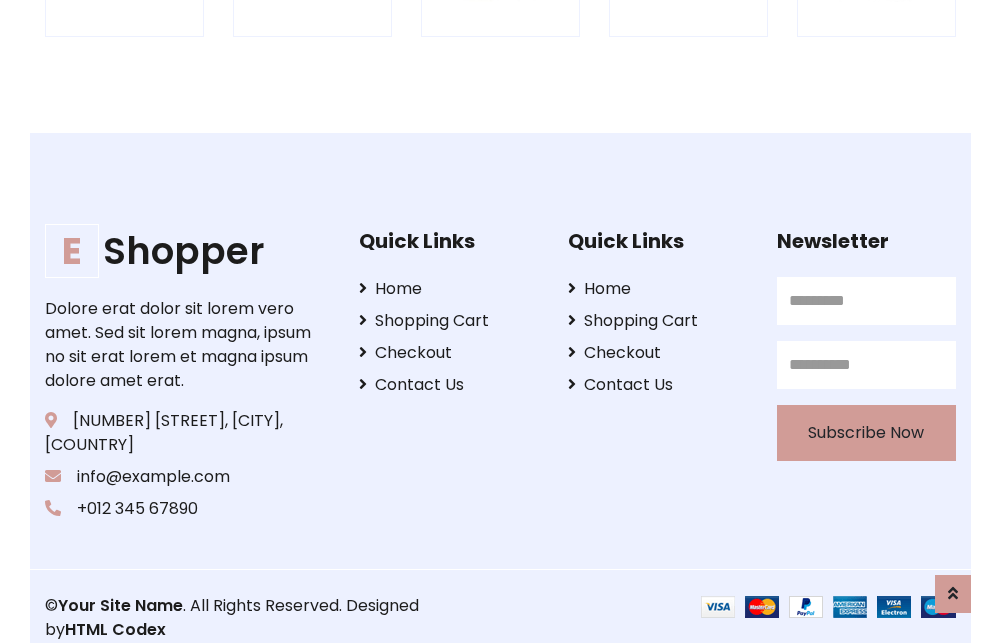 scroll, scrollTop: 3807, scrollLeft: 0, axis: vertical 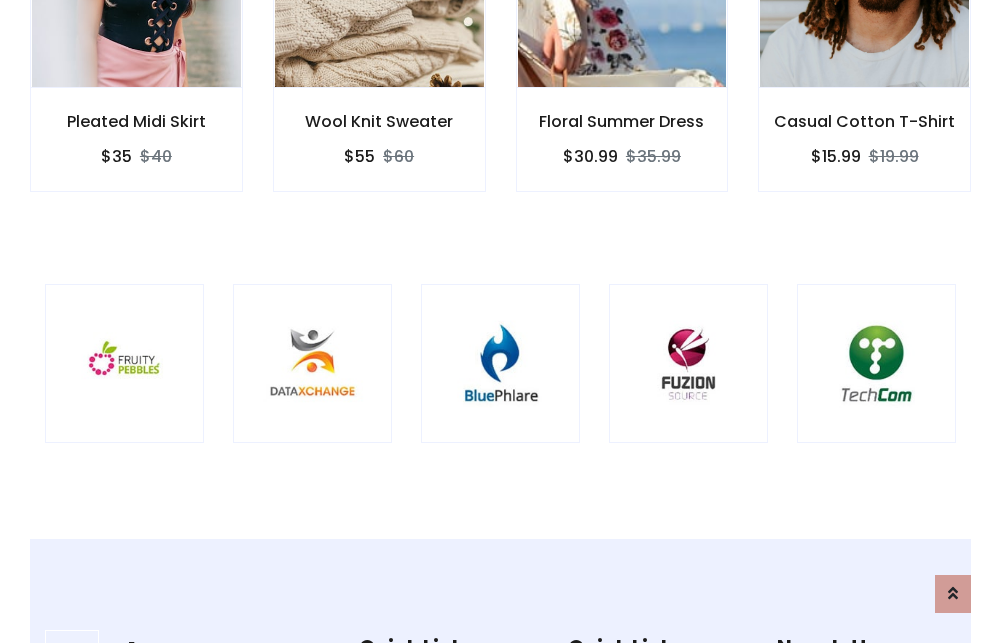 click at bounding box center (500, 363) 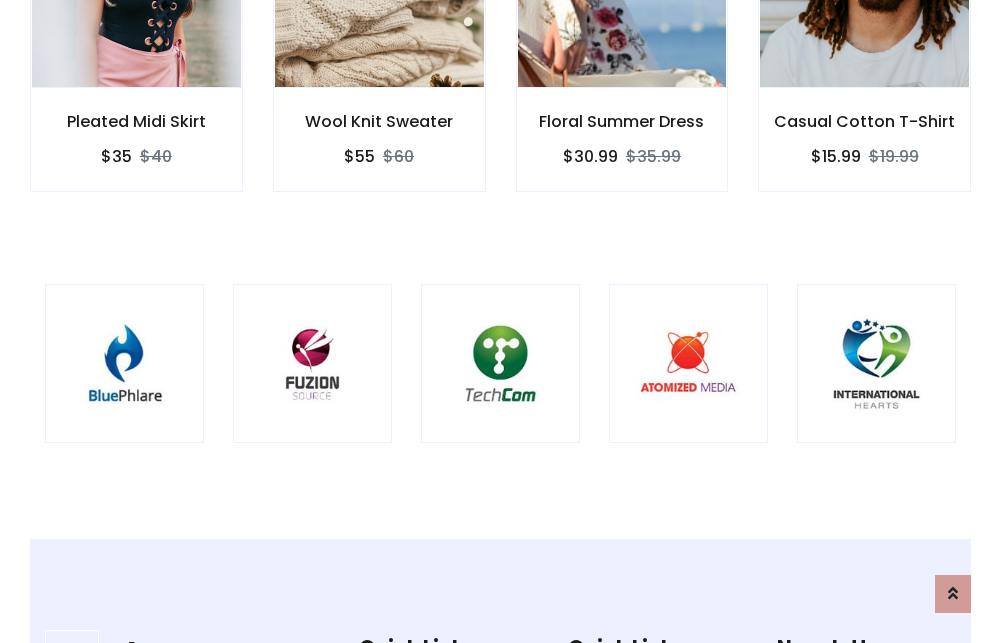 click at bounding box center [500, 363] 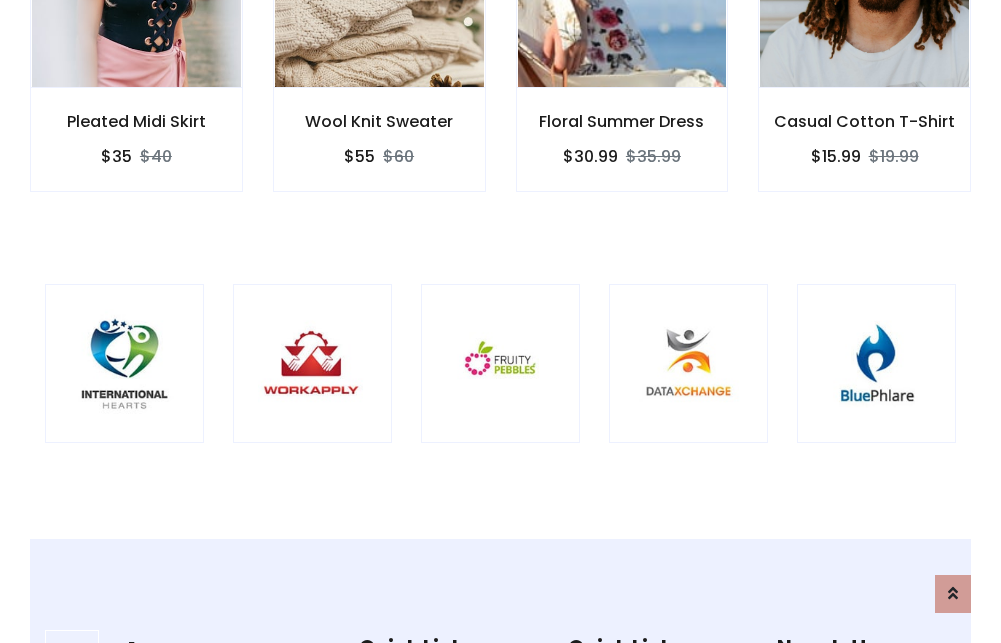click at bounding box center (500, 363) 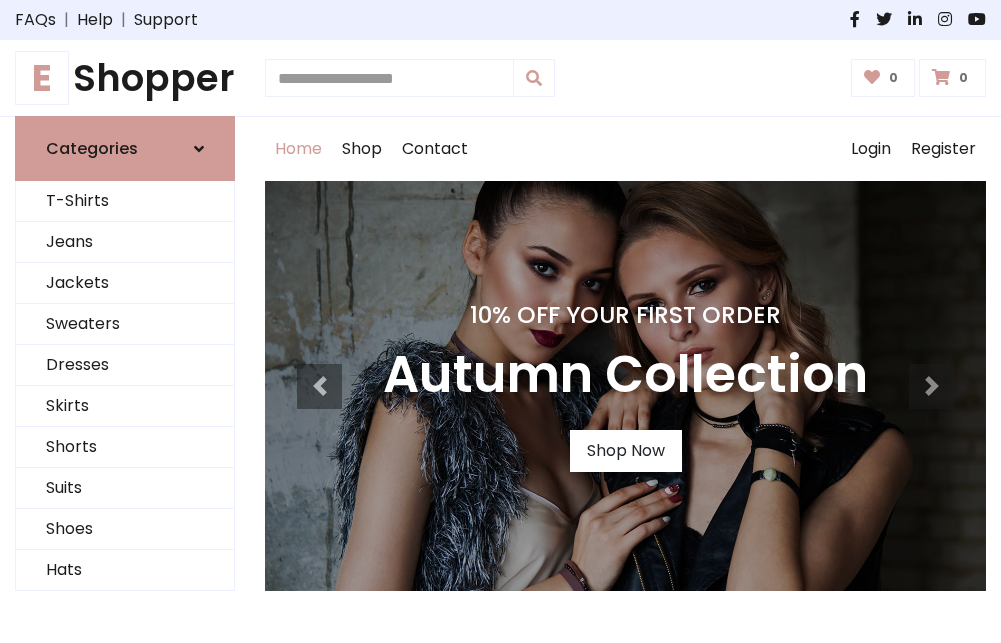 scroll, scrollTop: 0, scrollLeft: 0, axis: both 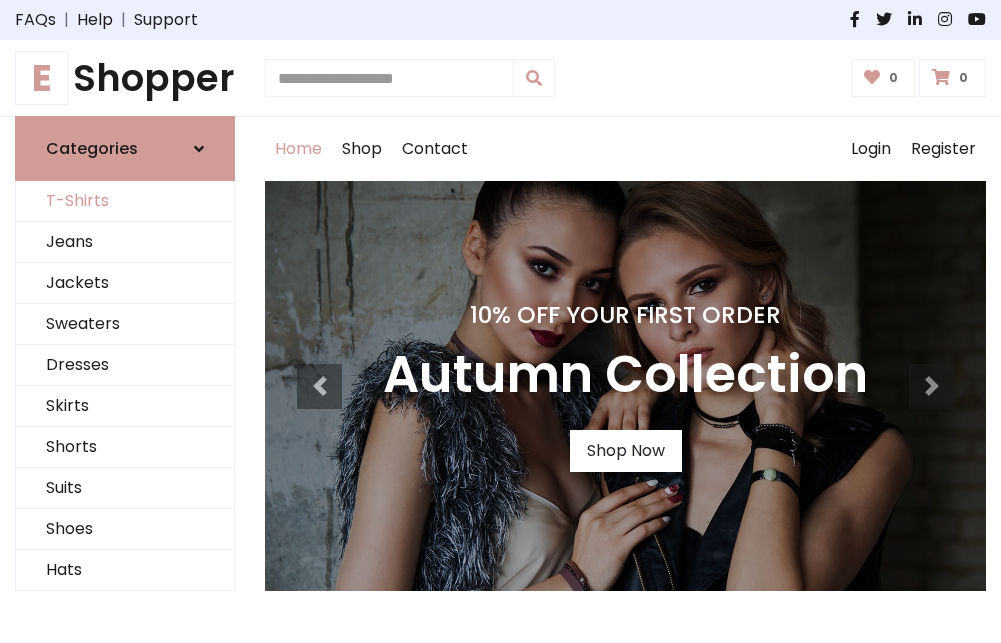click on "T-Shirts" at bounding box center (125, 201) 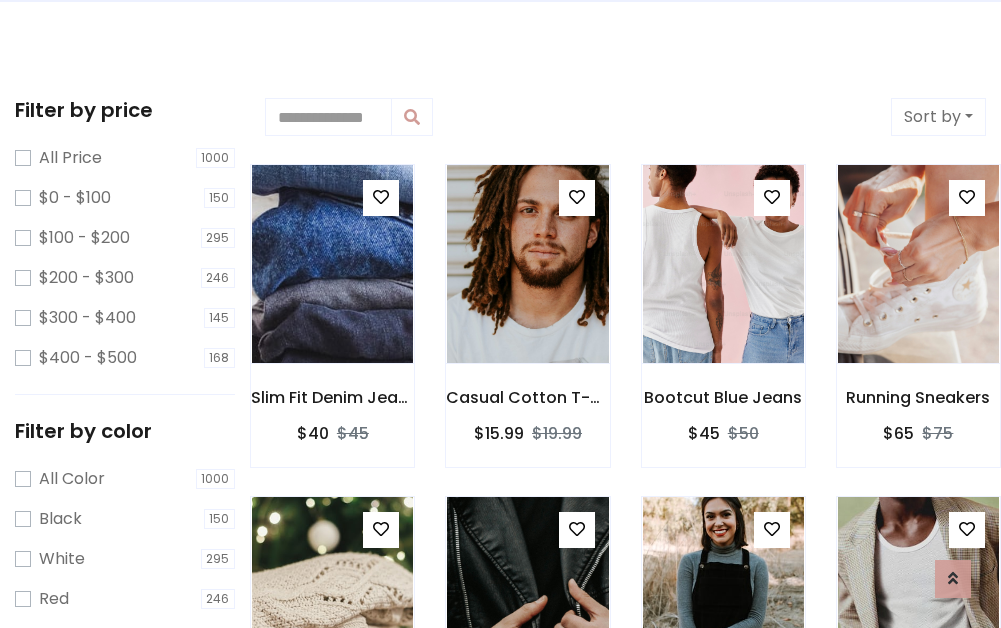 scroll, scrollTop: 0, scrollLeft: 0, axis: both 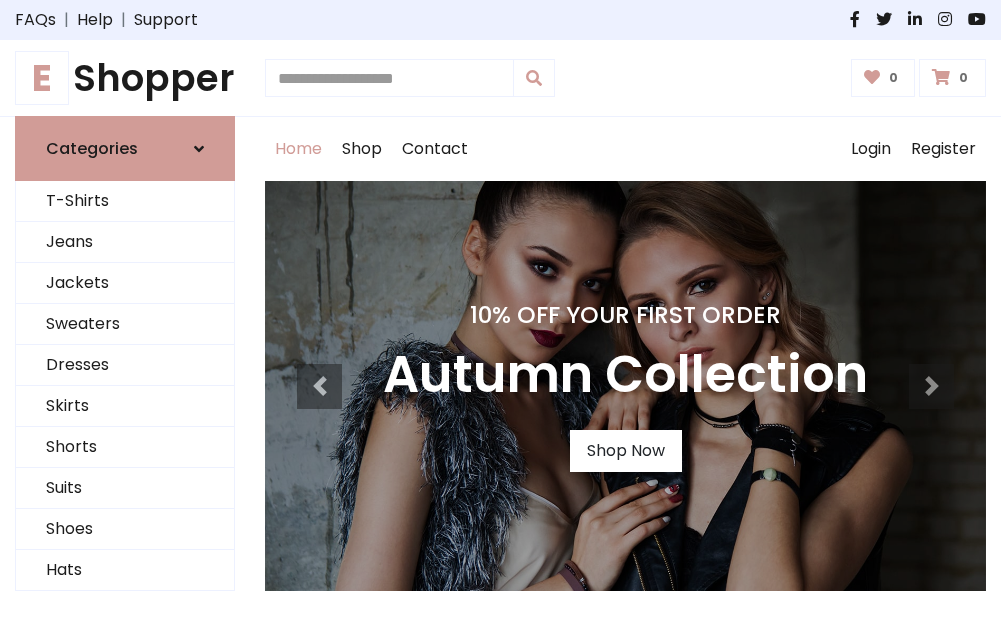 click on "E Shopper" at bounding box center (125, 78) 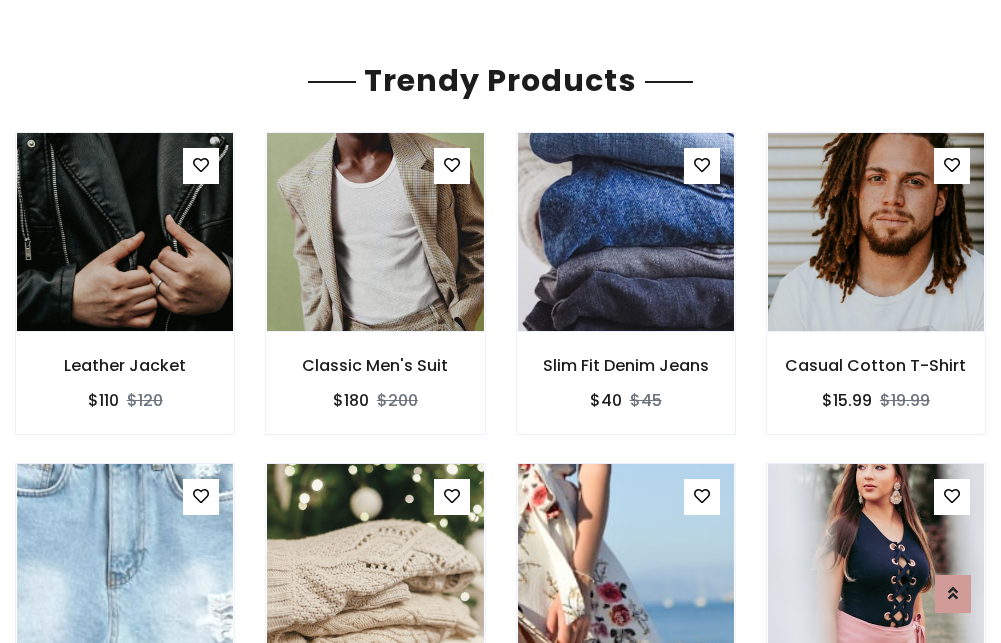 scroll, scrollTop: 118, scrollLeft: 0, axis: vertical 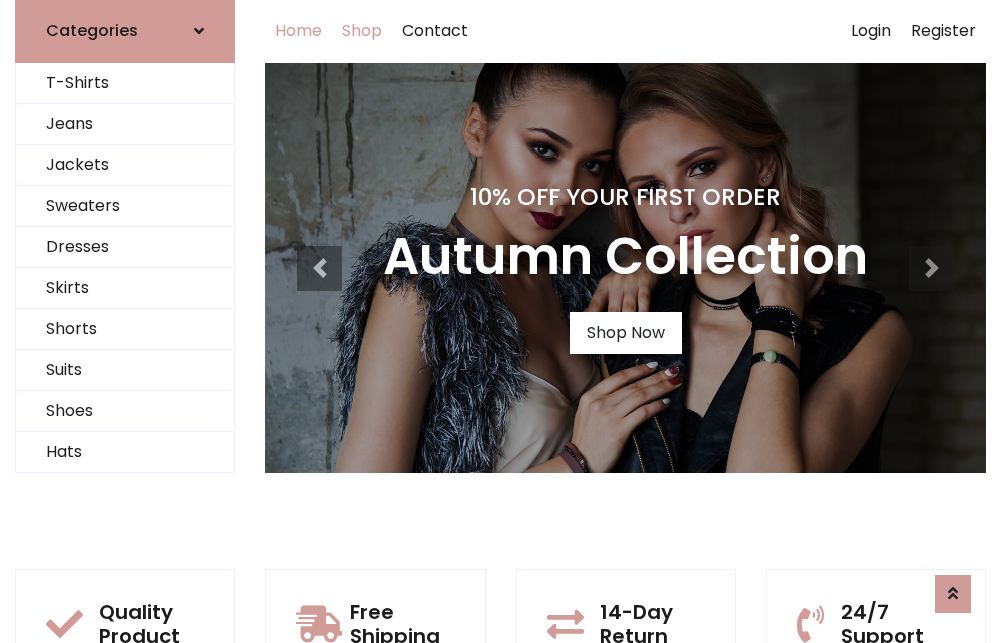 click on "Shop" at bounding box center [362, 31] 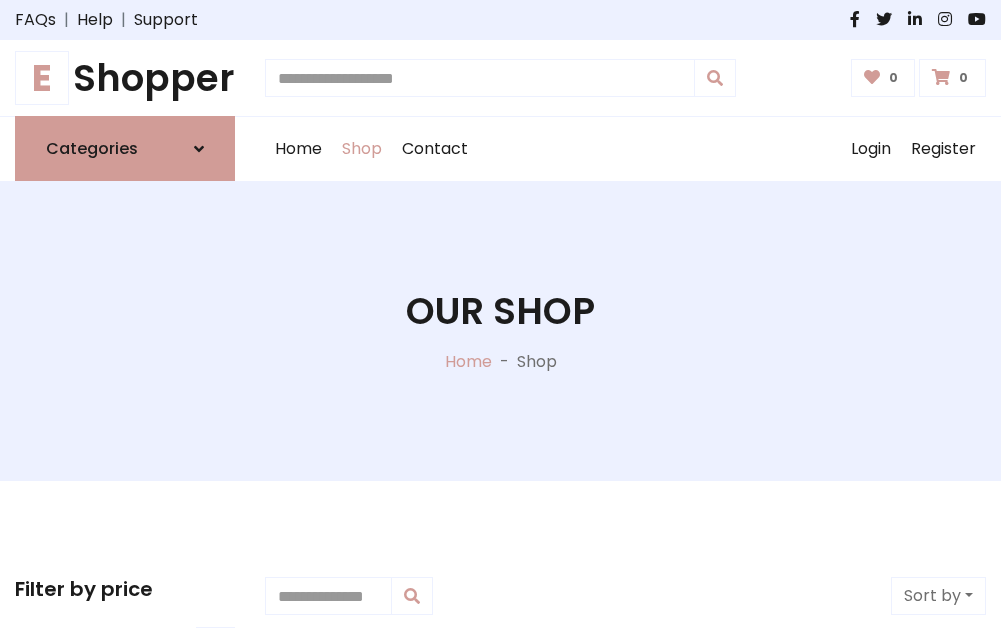 scroll, scrollTop: 0, scrollLeft: 0, axis: both 